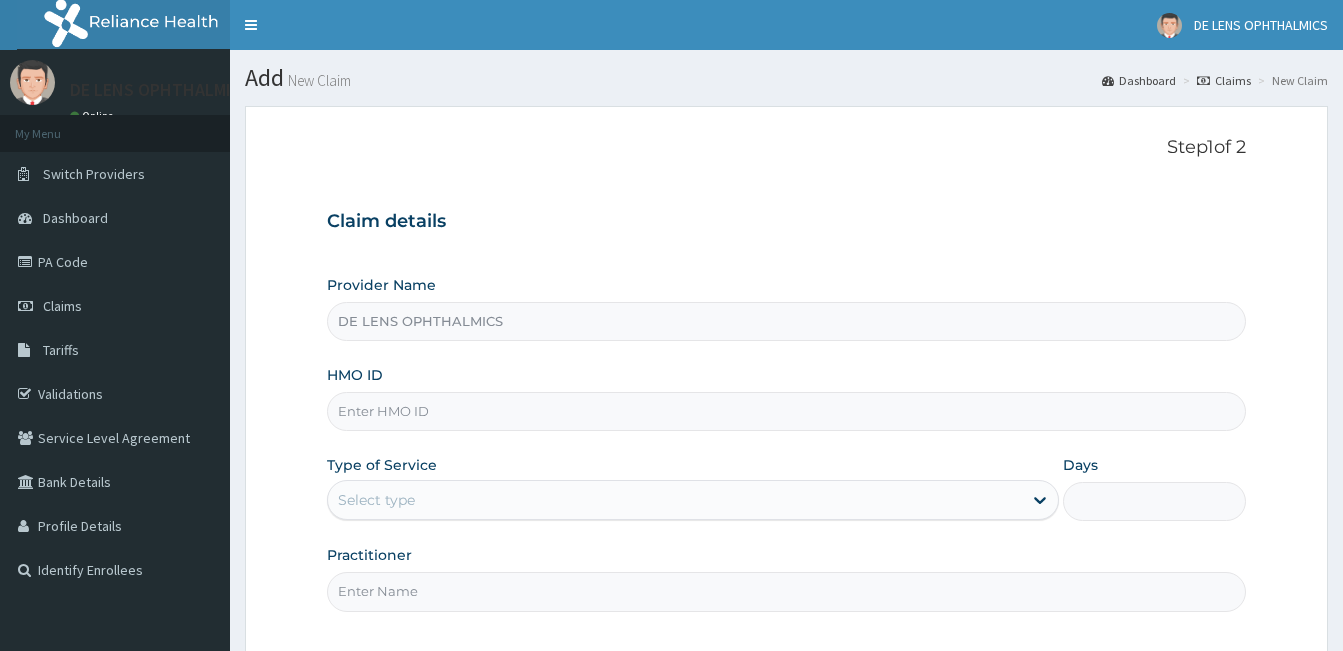 scroll, scrollTop: 0, scrollLeft: 0, axis: both 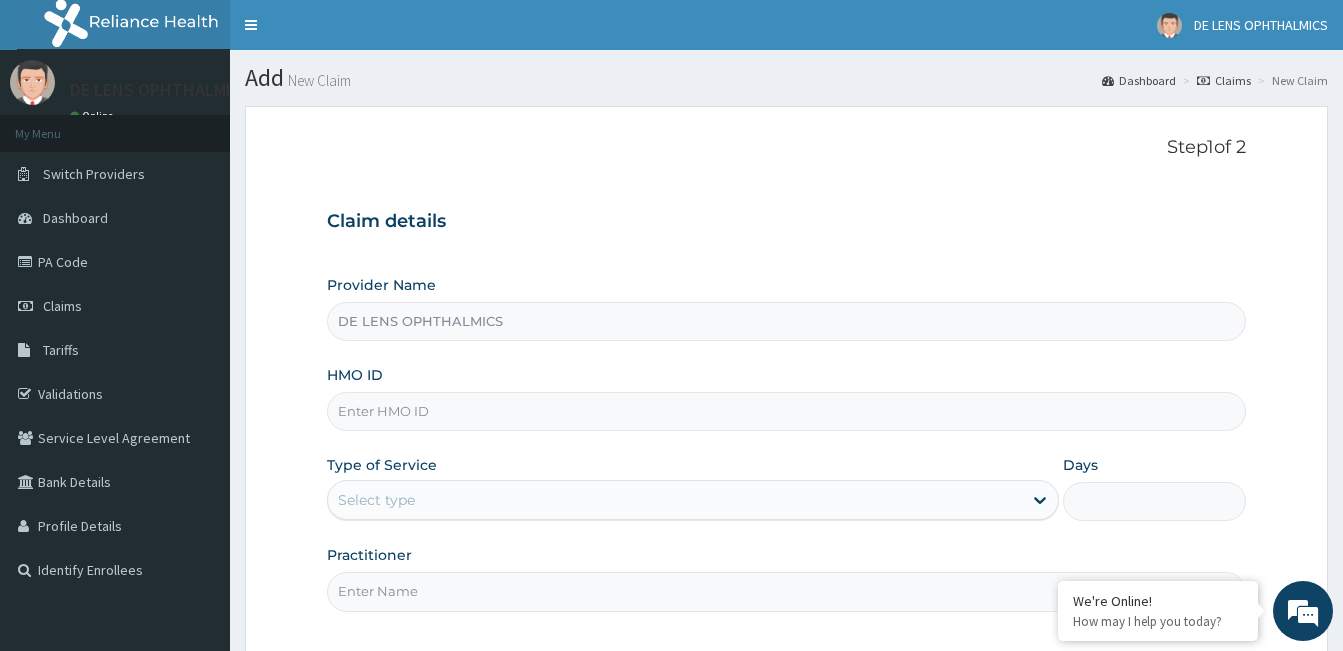 click on "HMO ID" at bounding box center [786, 411] 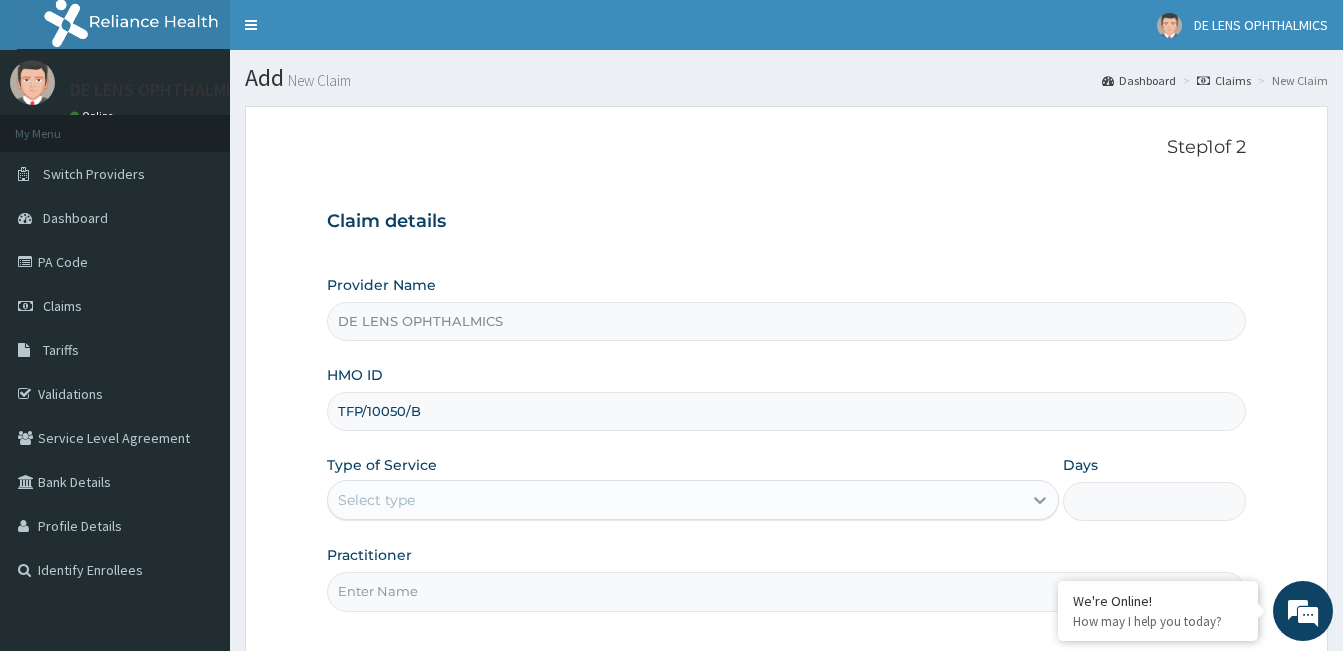 type on "TFP/10050/B" 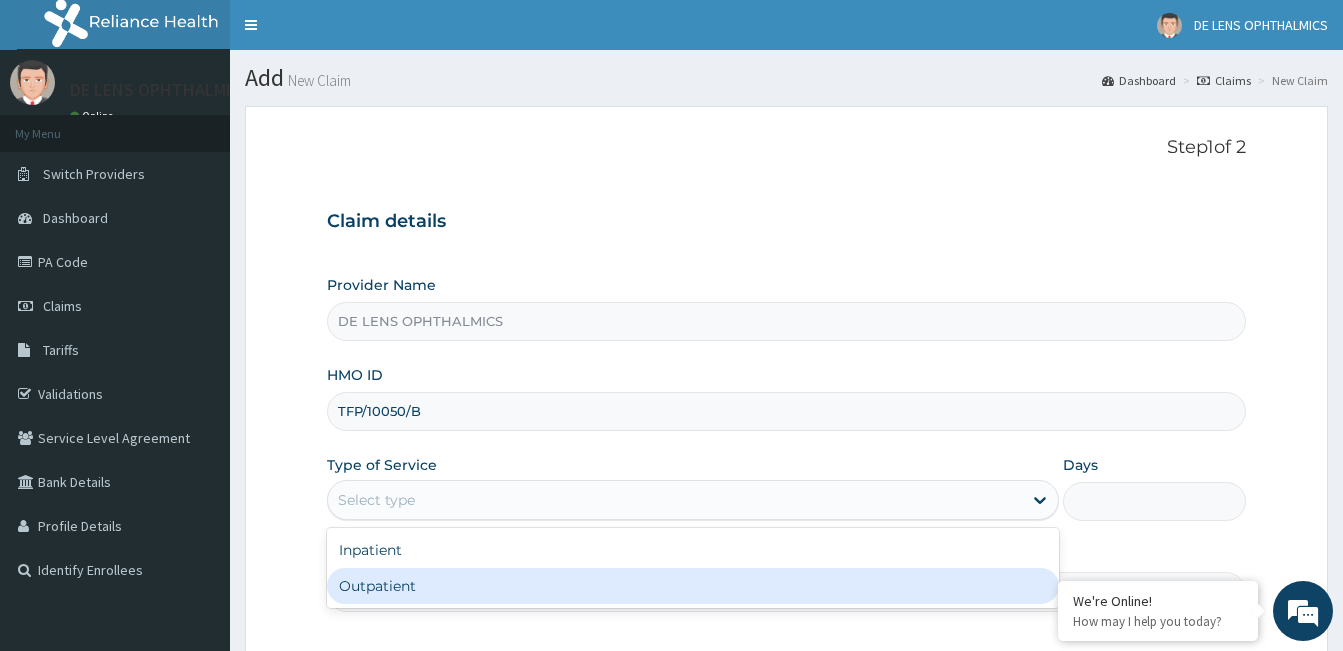 click on "Outpatient" at bounding box center (693, 586) 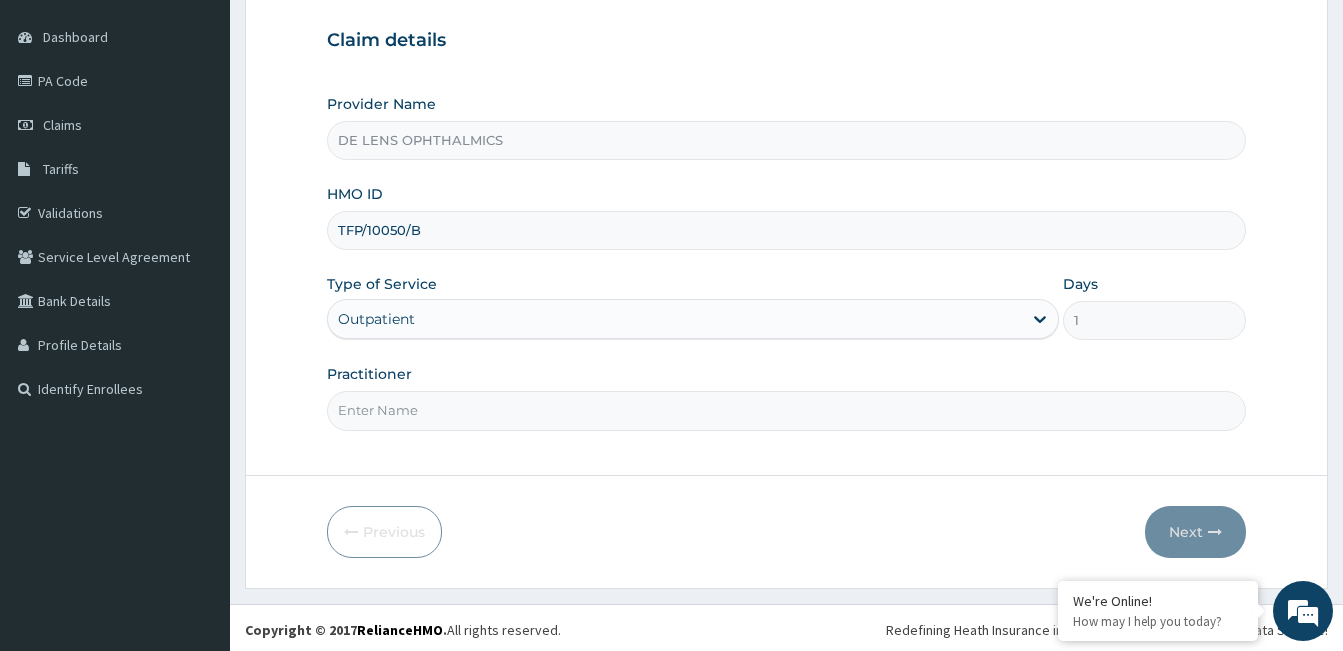 scroll, scrollTop: 185, scrollLeft: 0, axis: vertical 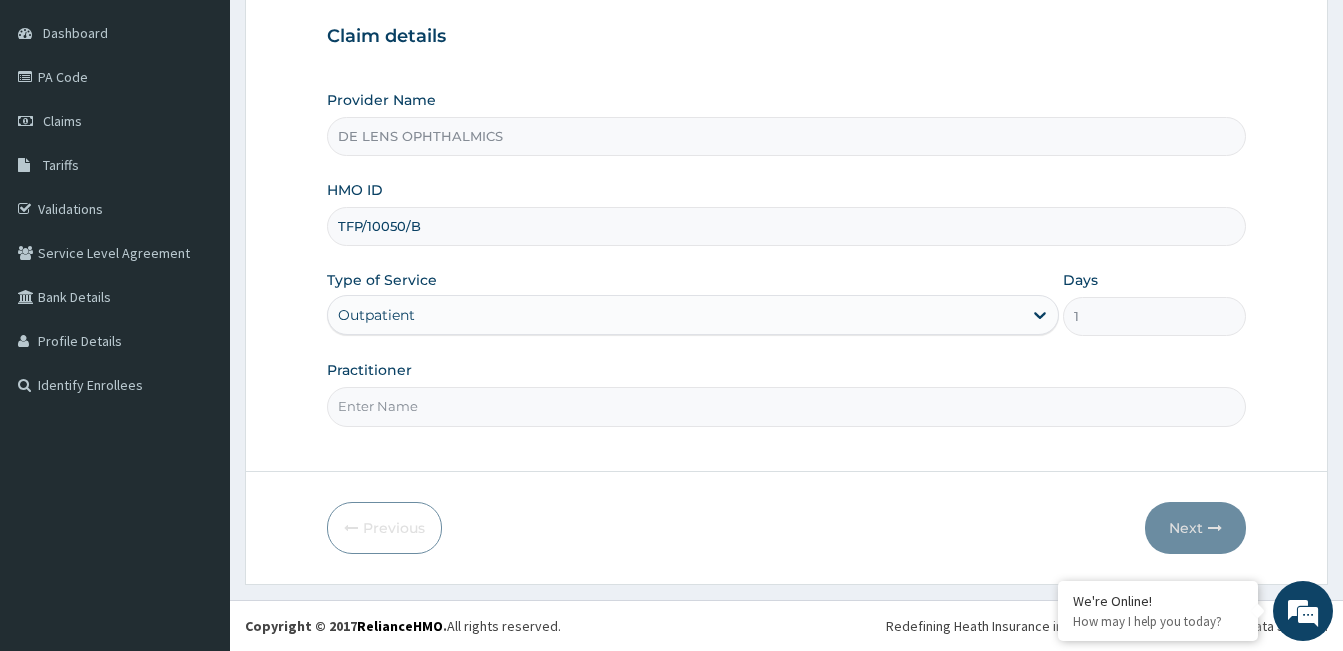 click on "Practitioner" at bounding box center [786, 406] 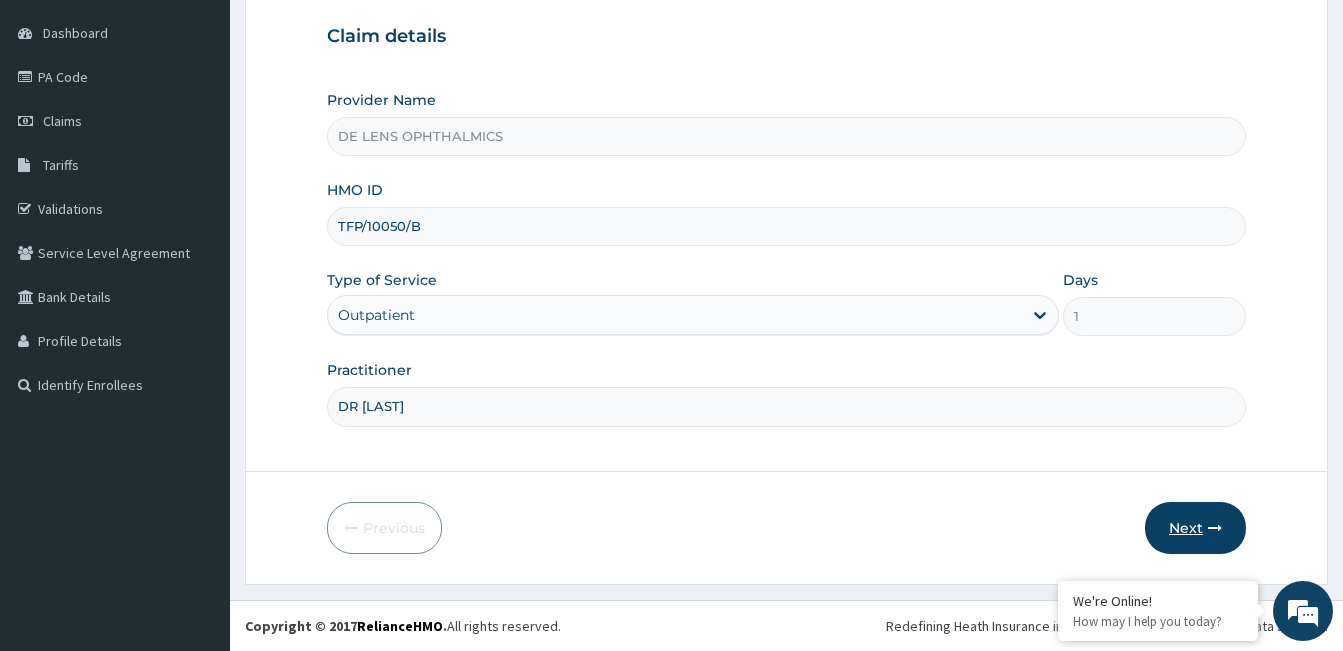type on "DR [NAME]" 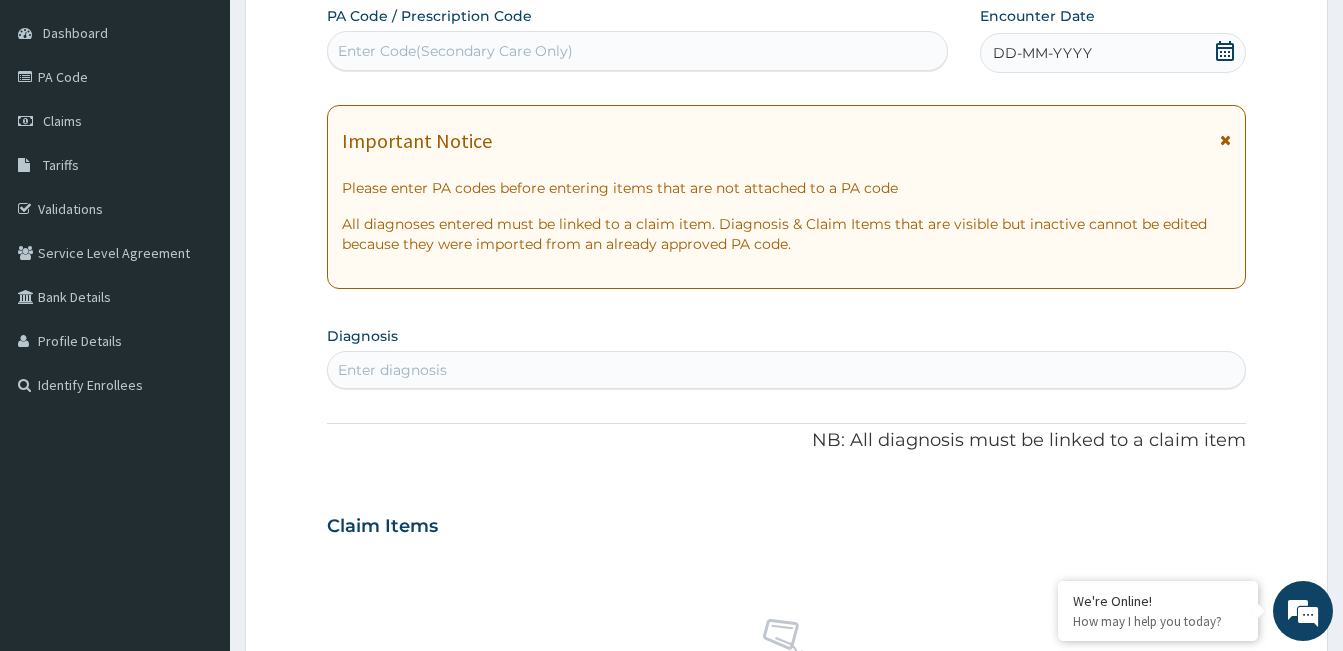 click on "Enter Code(Secondary Care Only)" at bounding box center (455, 51) 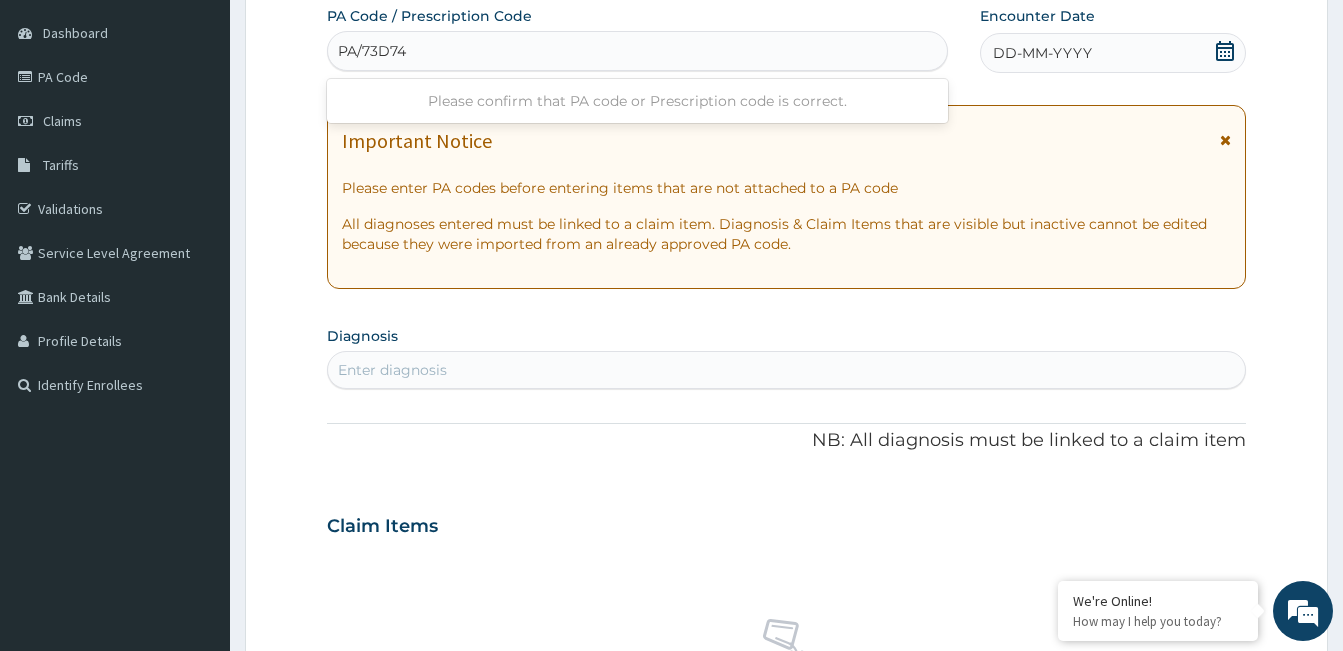 type on "PA/73D747" 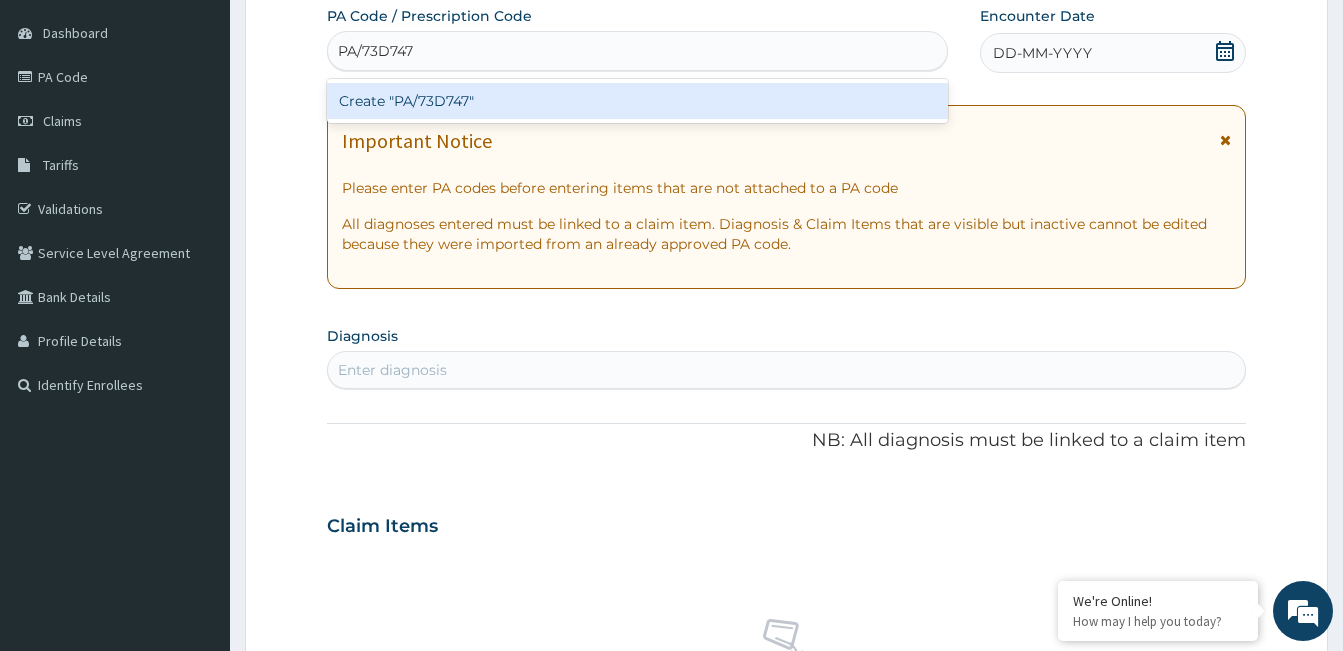 click on "Create "PA/73D747"" at bounding box center (637, 101) 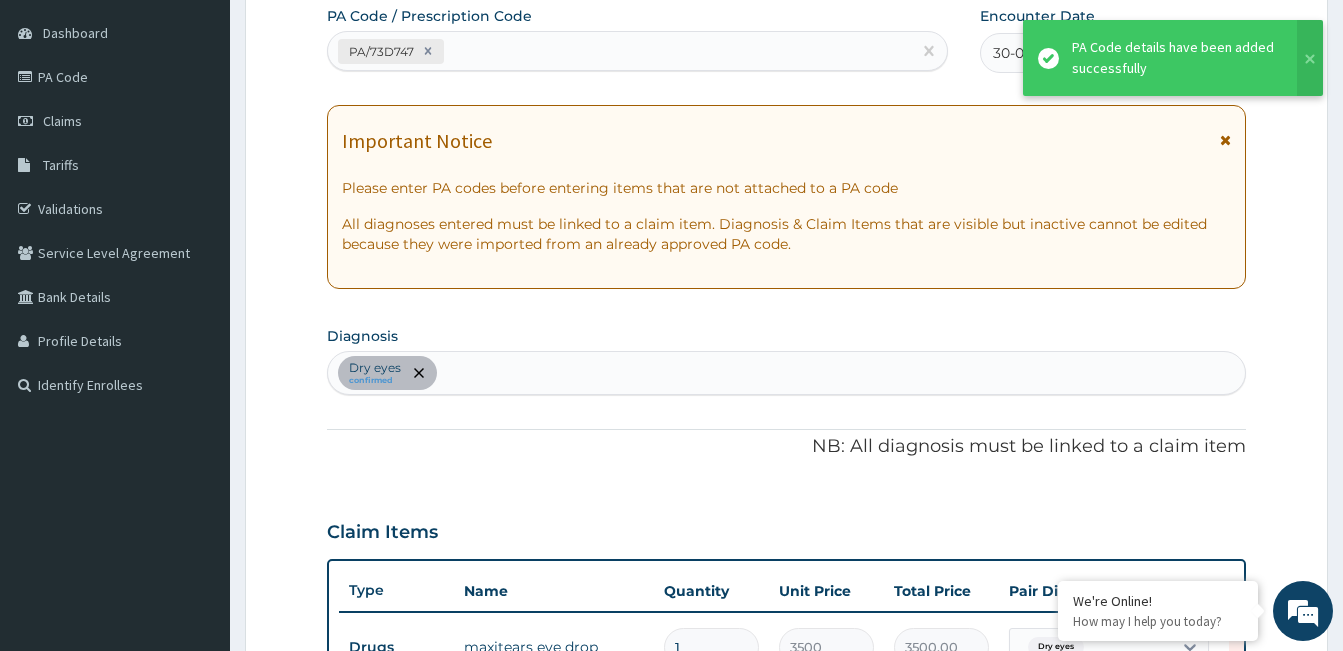 scroll, scrollTop: 201, scrollLeft: 0, axis: vertical 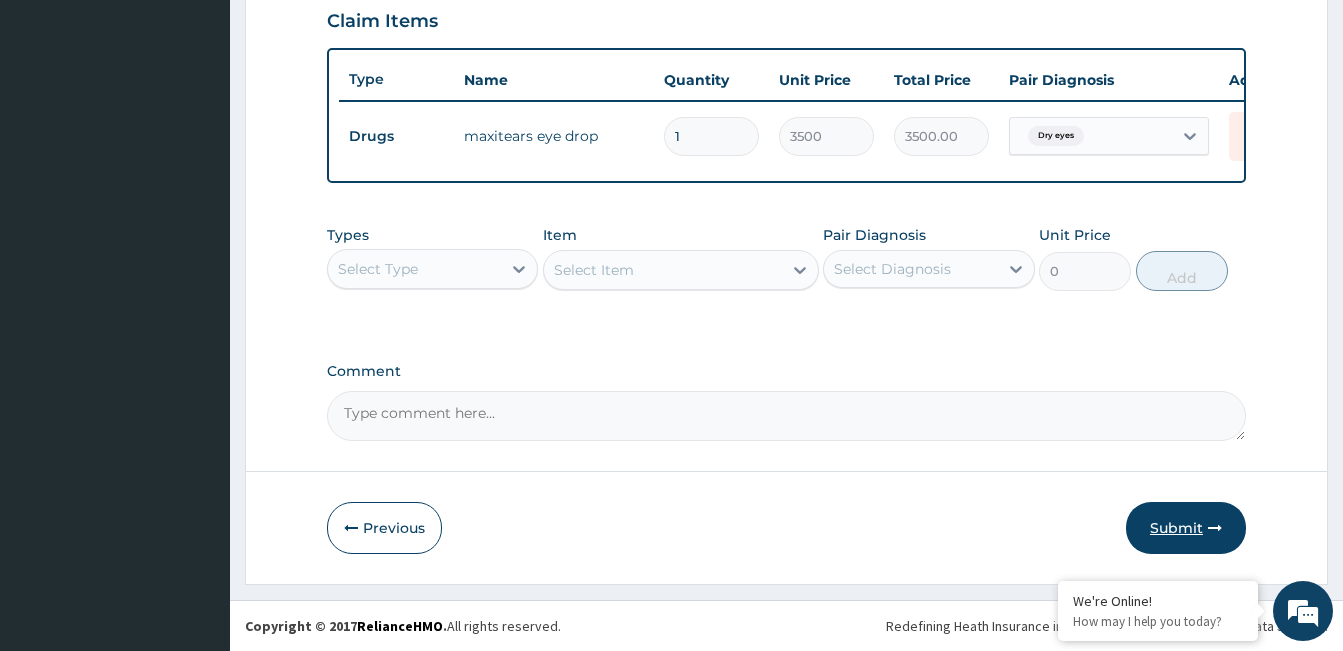 click on "Submit" at bounding box center [1186, 528] 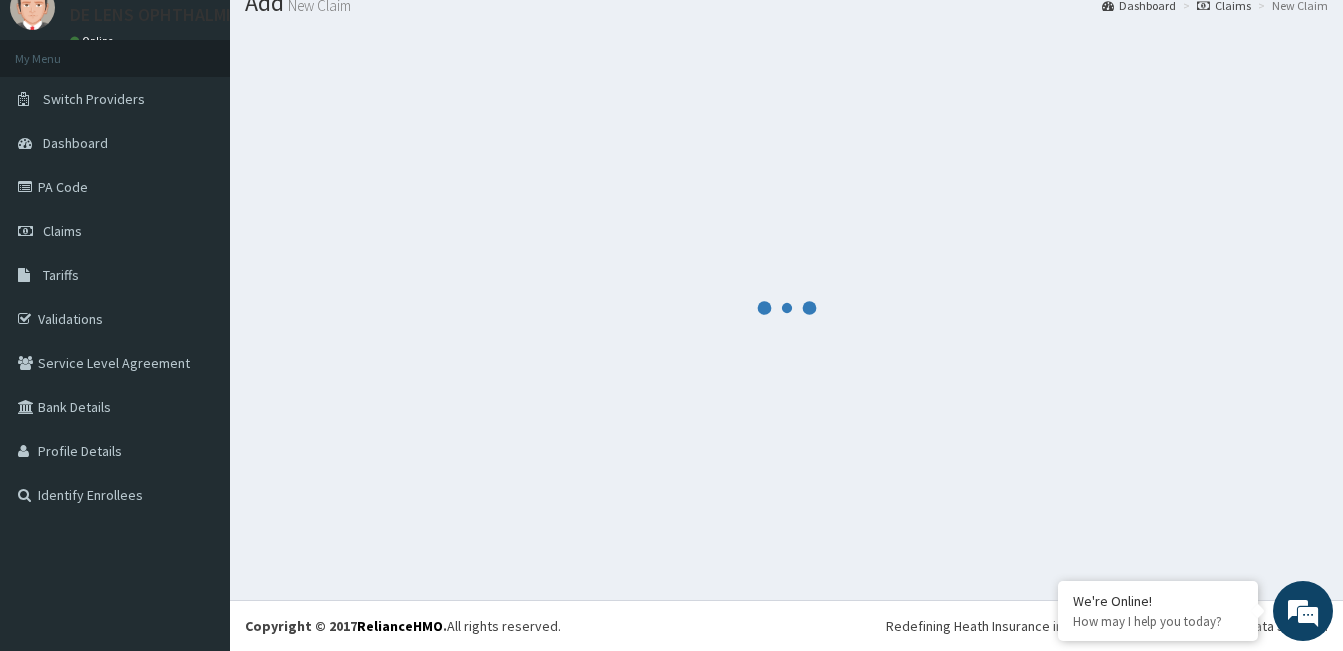 scroll, scrollTop: 696, scrollLeft: 0, axis: vertical 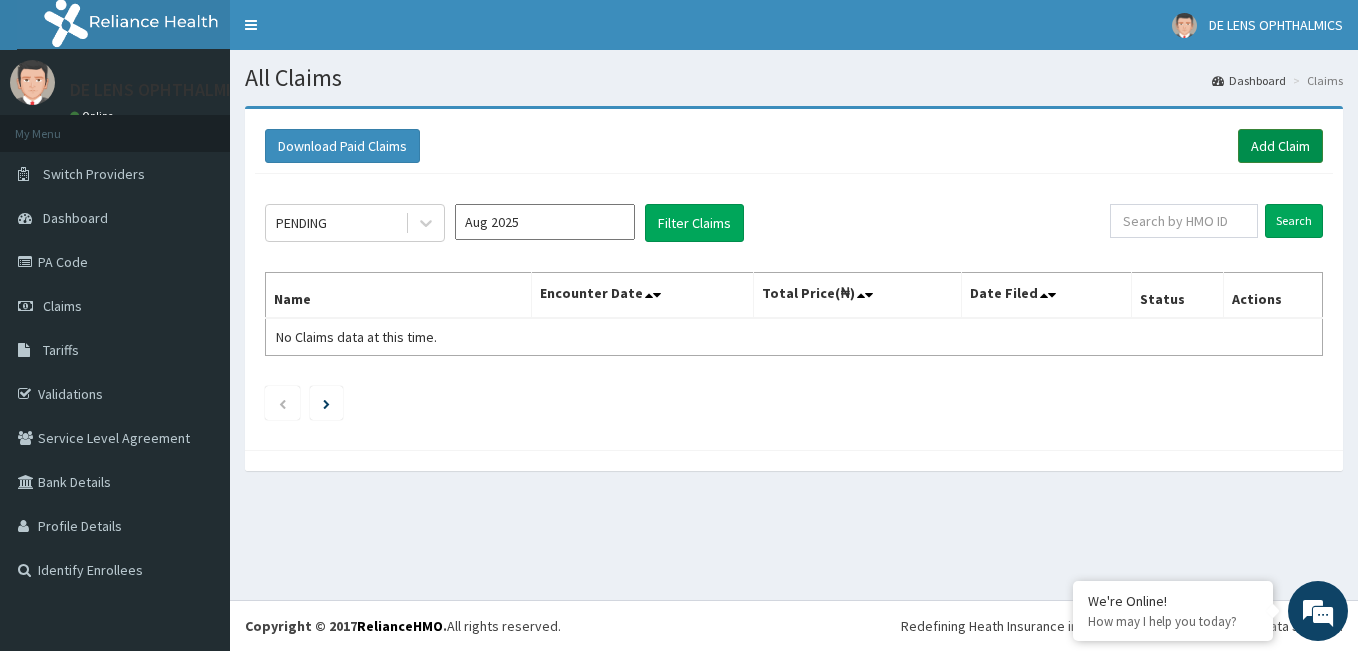 click on "Add Claim" at bounding box center (1280, 146) 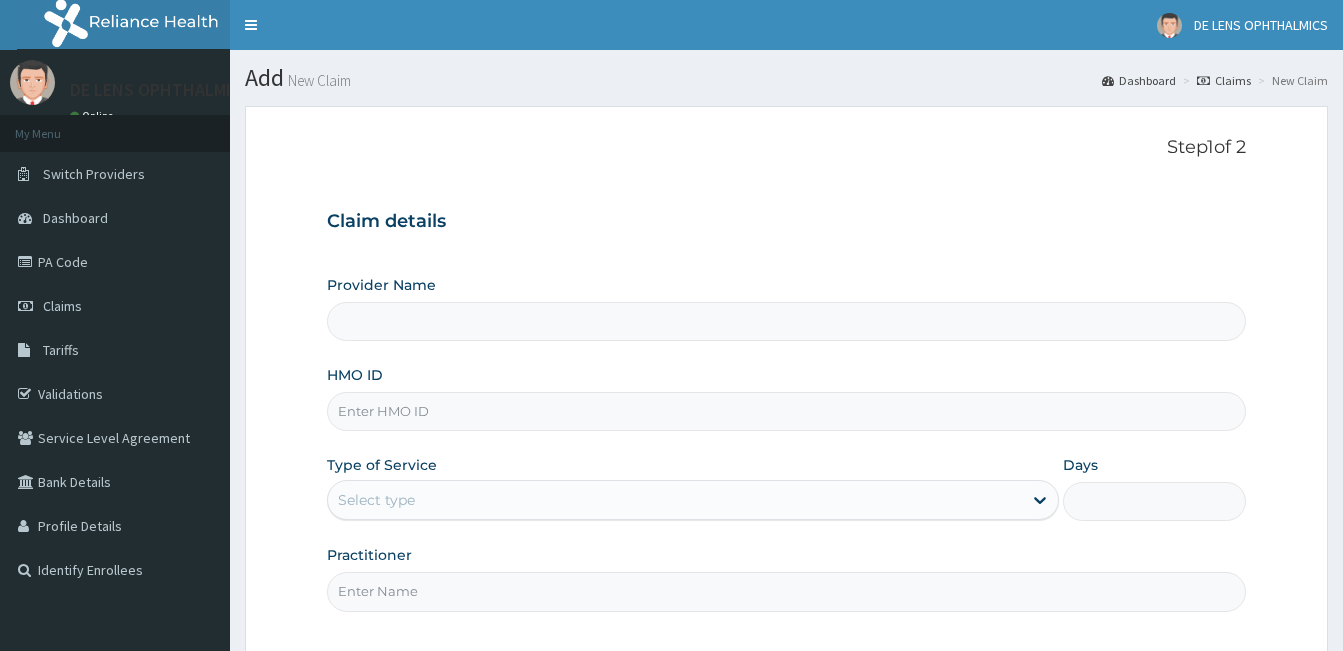 scroll, scrollTop: 0, scrollLeft: 0, axis: both 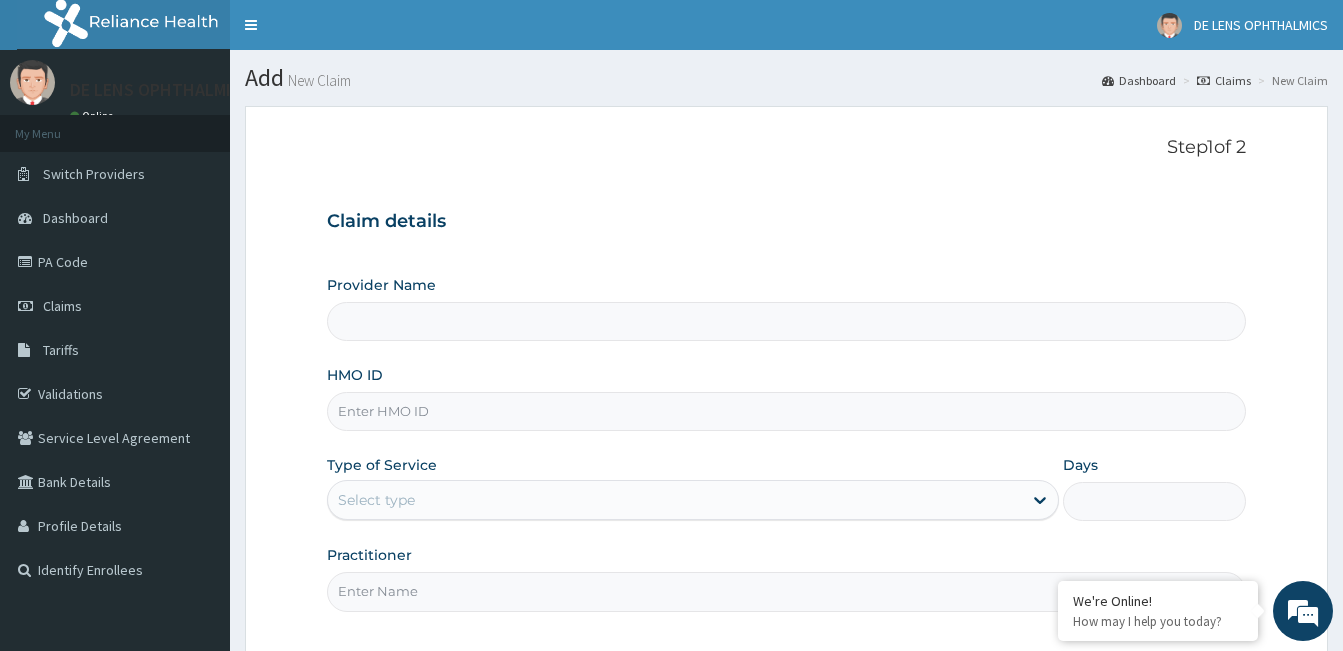 type on "DE LENS OPHTHALMICS" 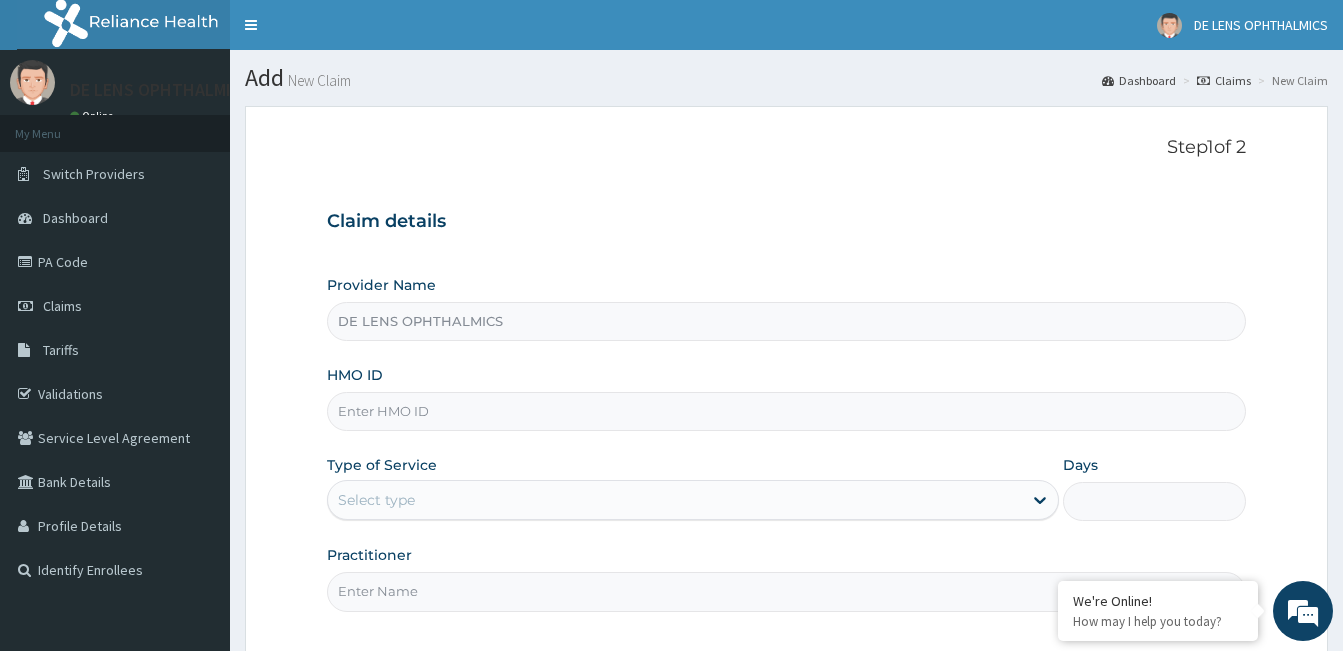 click on "HMO ID" at bounding box center (786, 411) 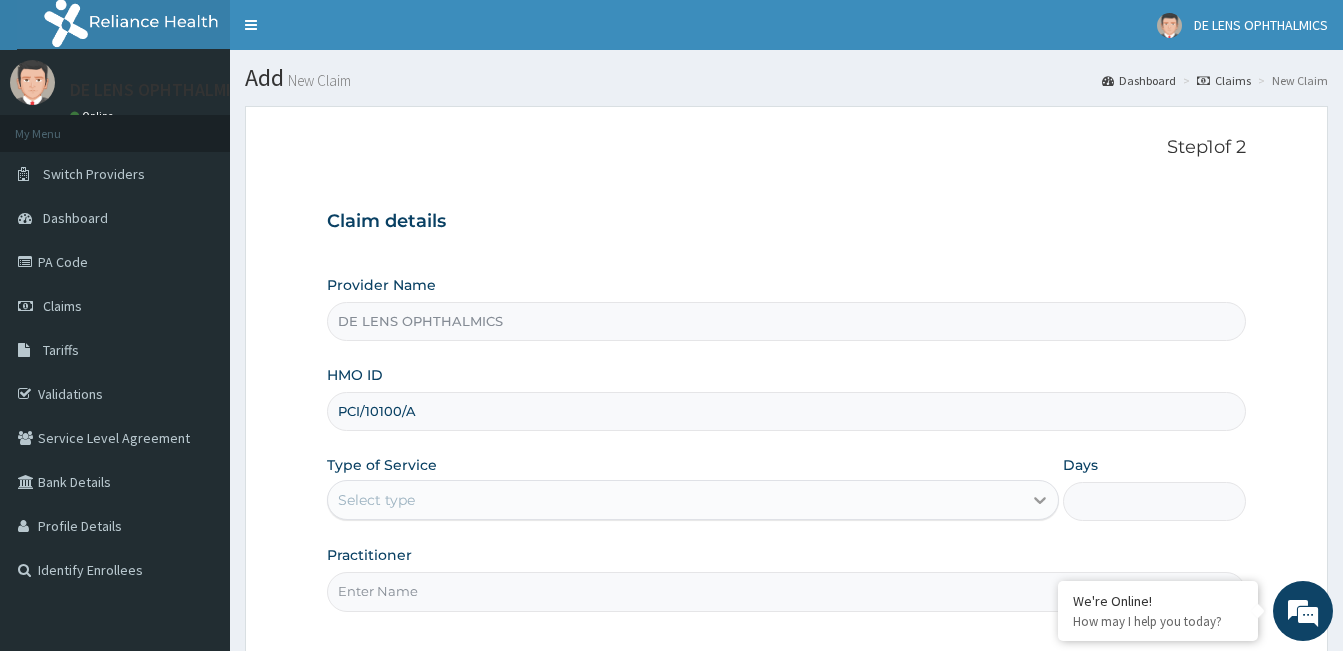 type on "PCI/10100/A" 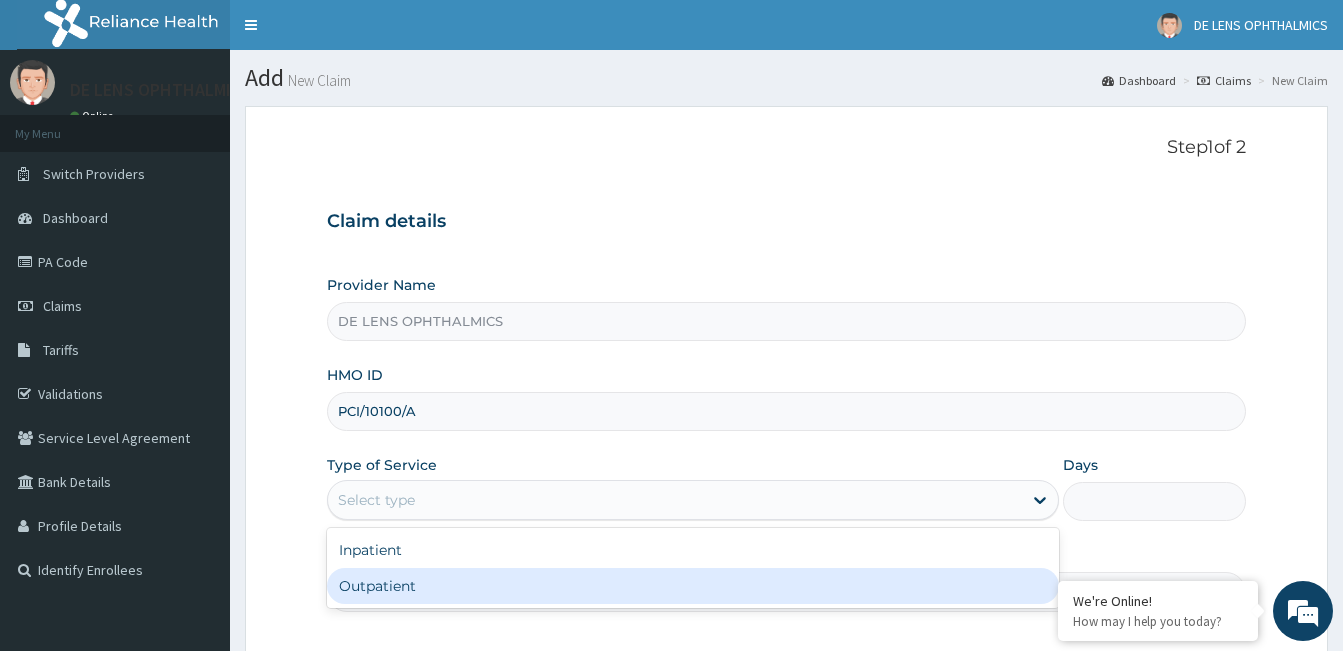 click on "Outpatient" at bounding box center [693, 586] 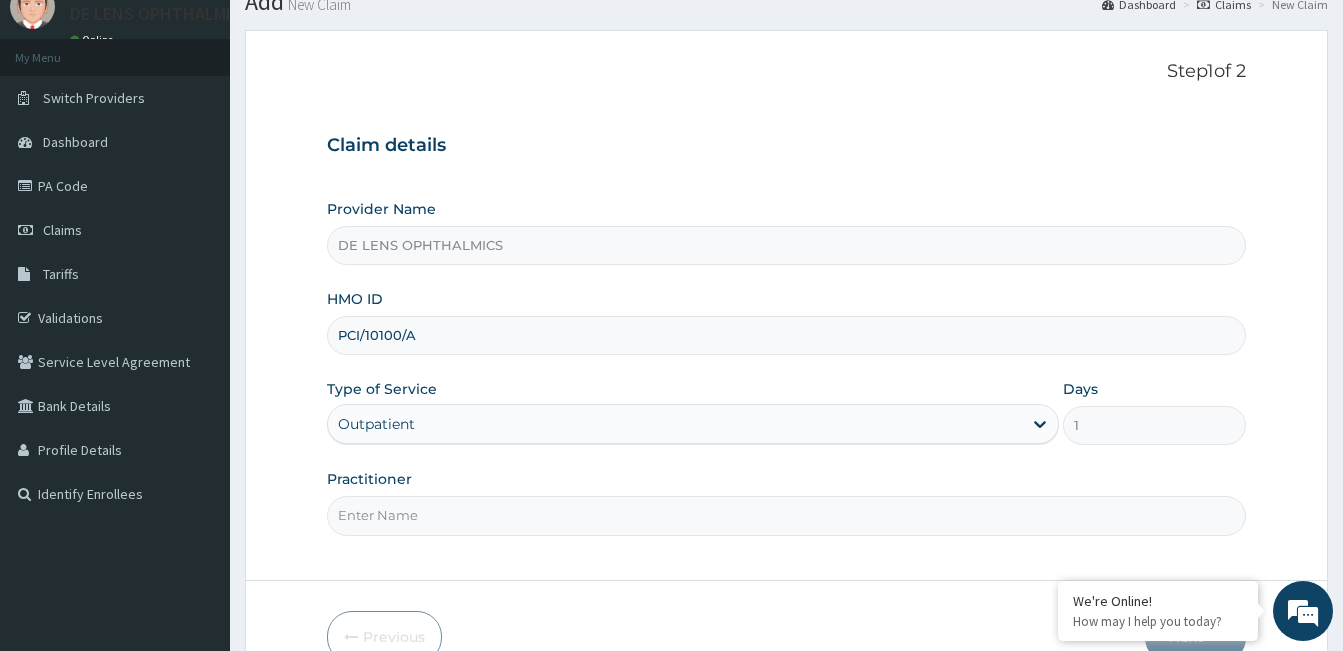 scroll, scrollTop: 124, scrollLeft: 0, axis: vertical 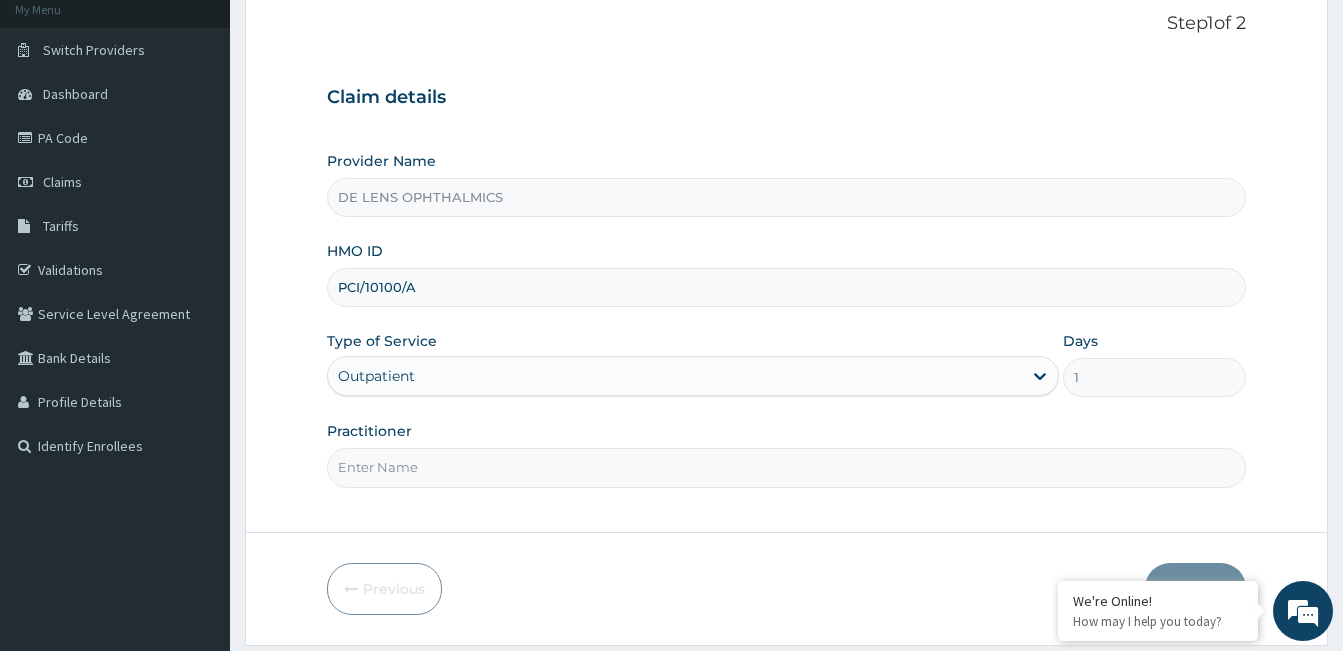 click on "Practitioner" at bounding box center [786, 467] 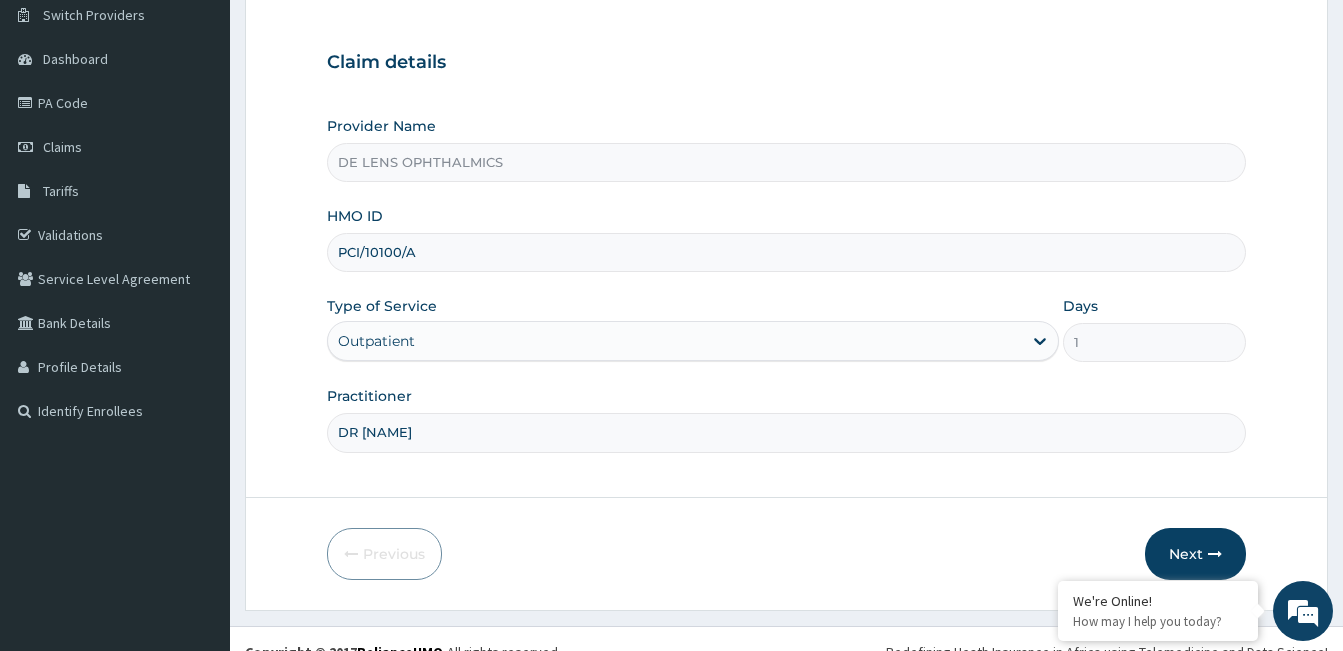 scroll, scrollTop: 160, scrollLeft: 0, axis: vertical 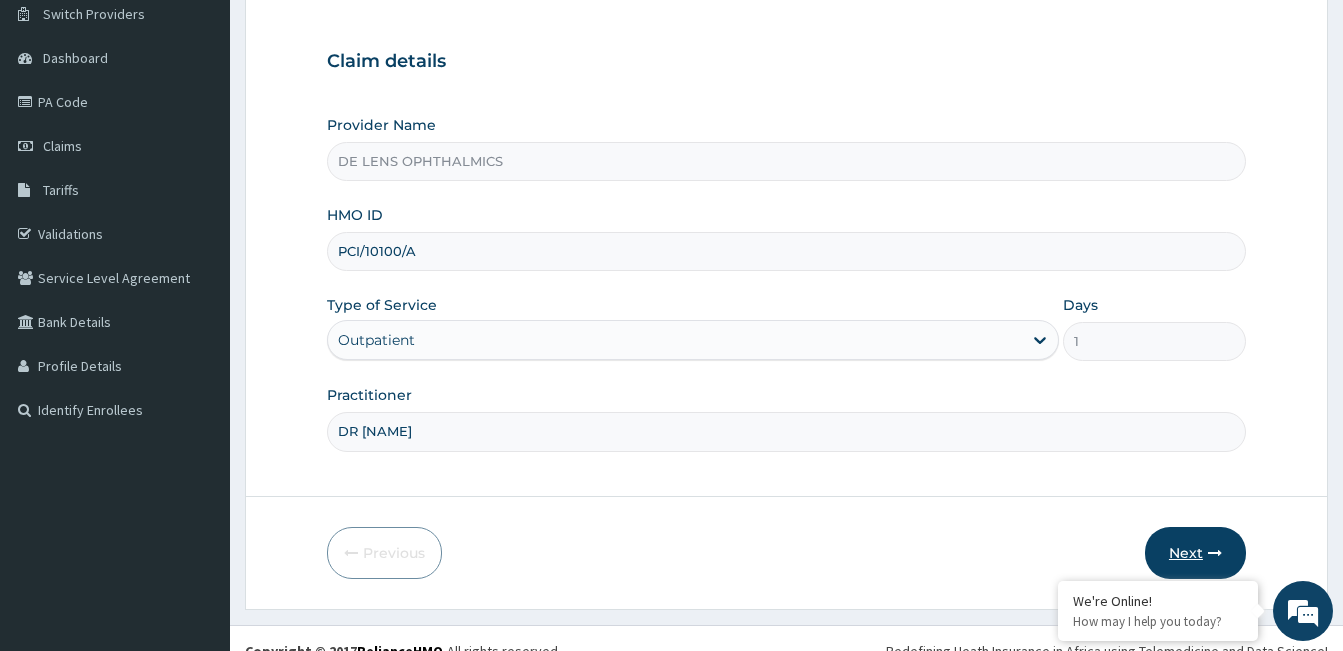 type on "DR [NAME]" 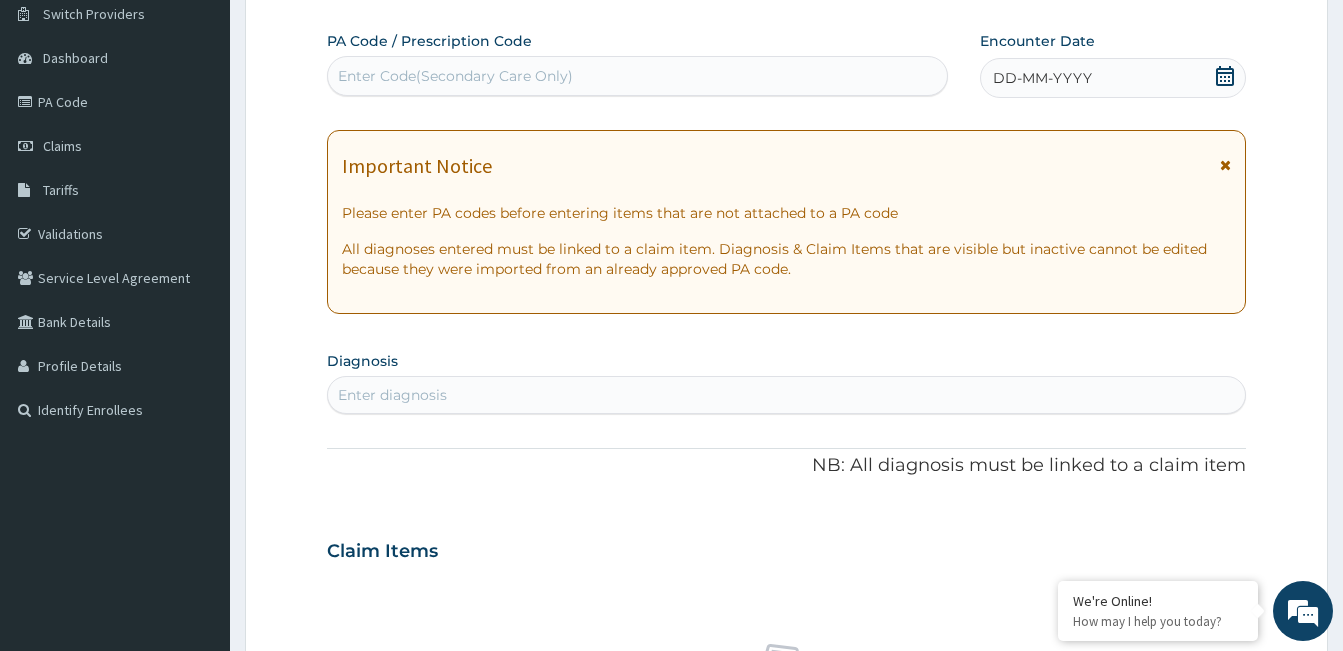 click on "Enter Code(Secondary Care Only)" at bounding box center (637, 76) 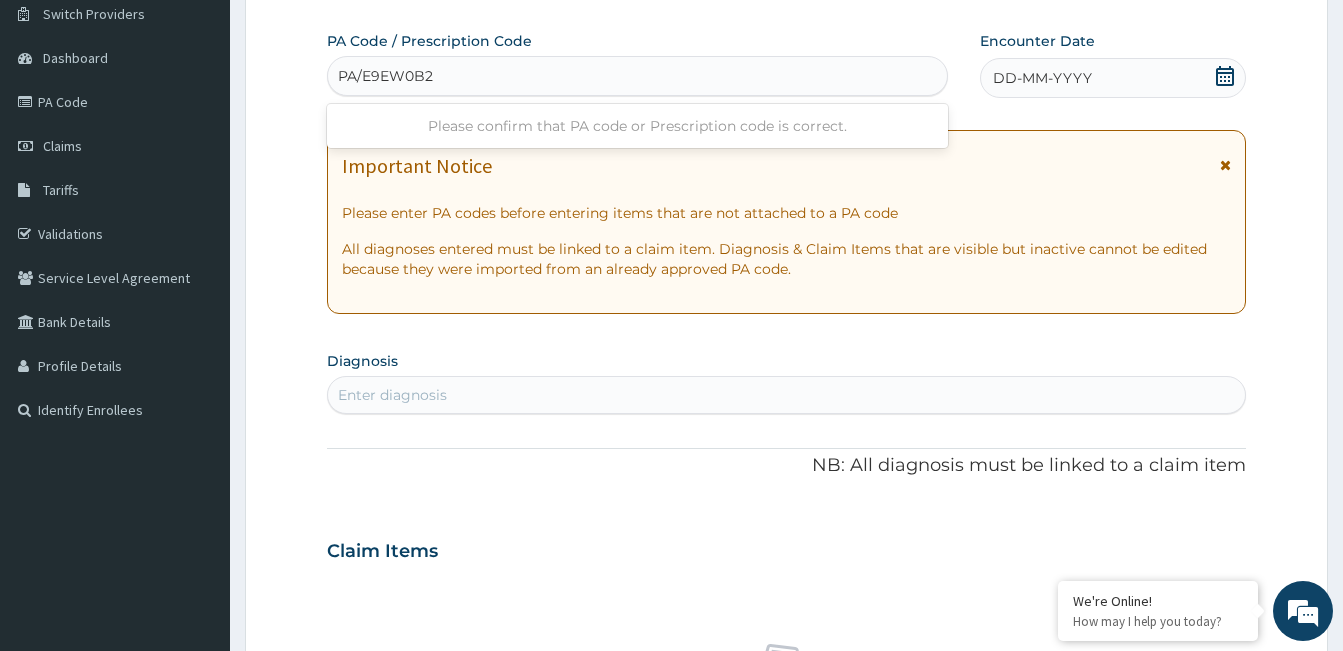 click on "PA/E9EW0B2" at bounding box center [386, 76] 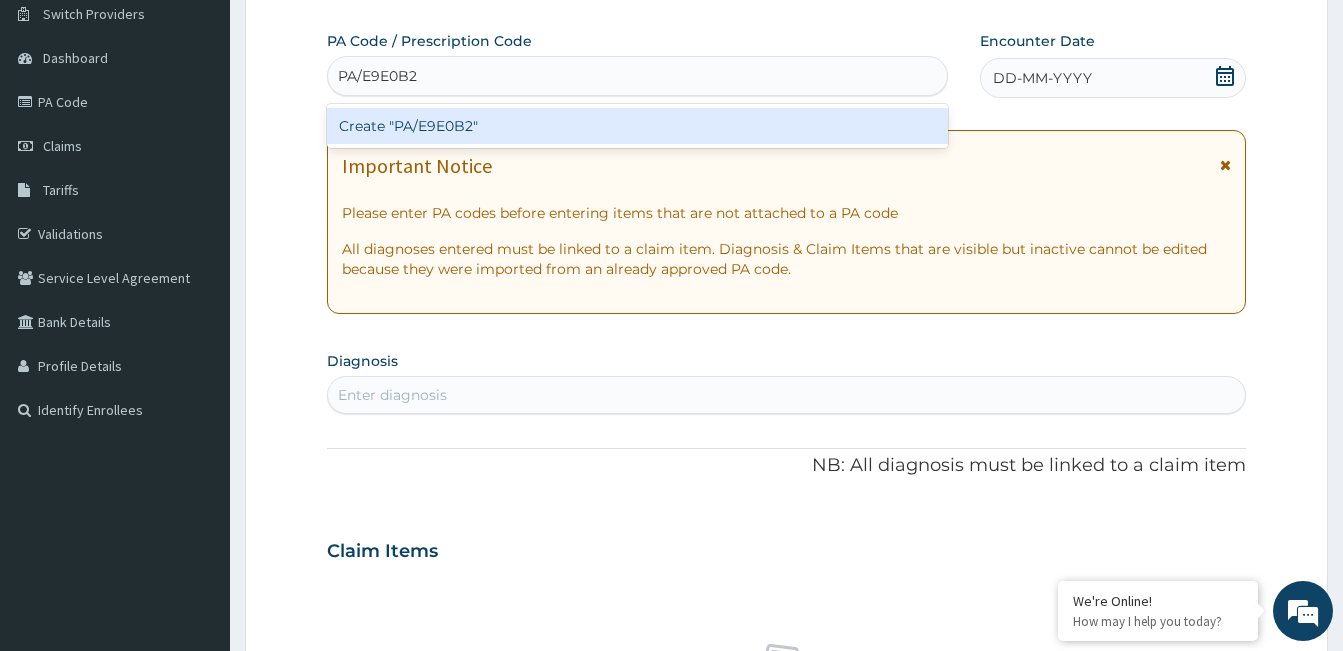 click on "Create "PA/E9E0B2"" at bounding box center (637, 126) 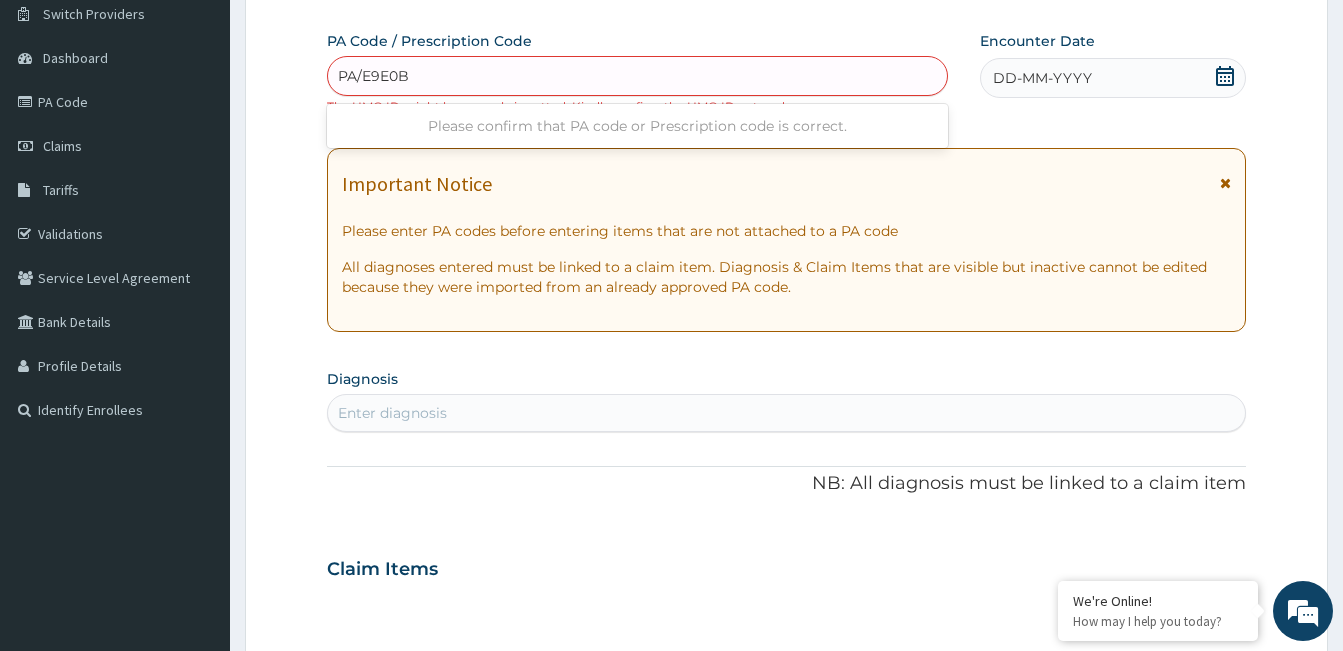 type on "PA/E9E0B2" 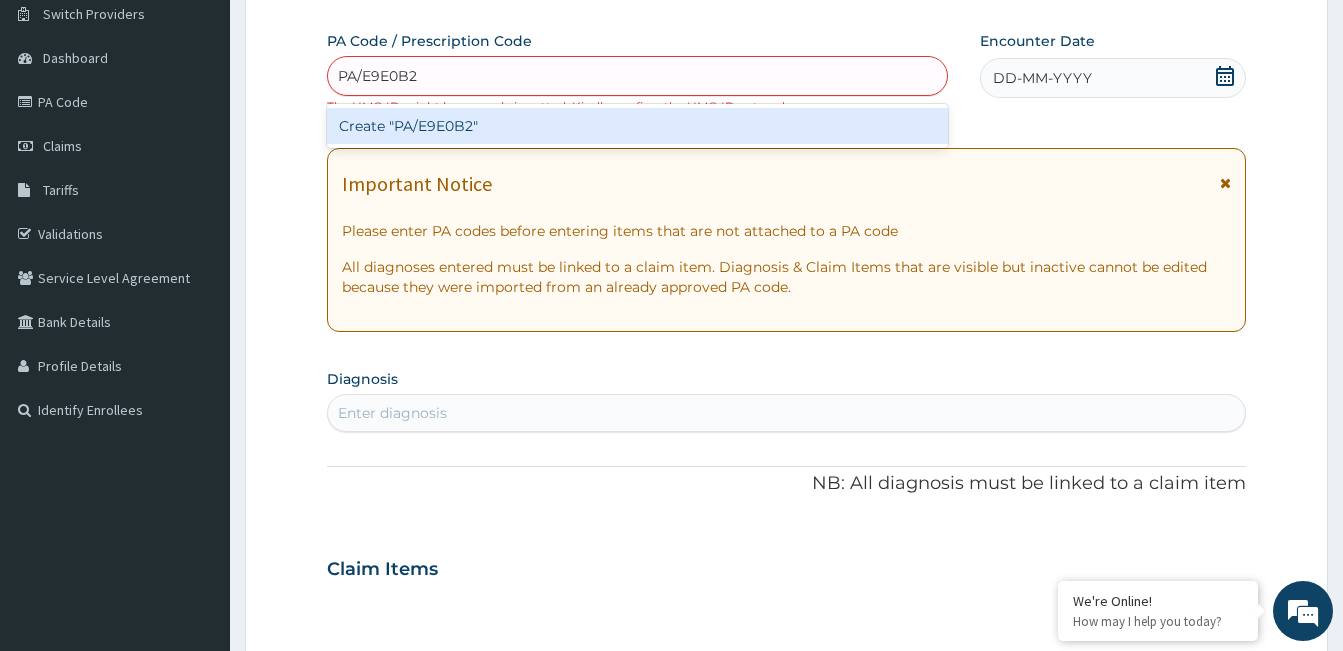 click on "Create "PA/E9E0B2"" at bounding box center (637, 126) 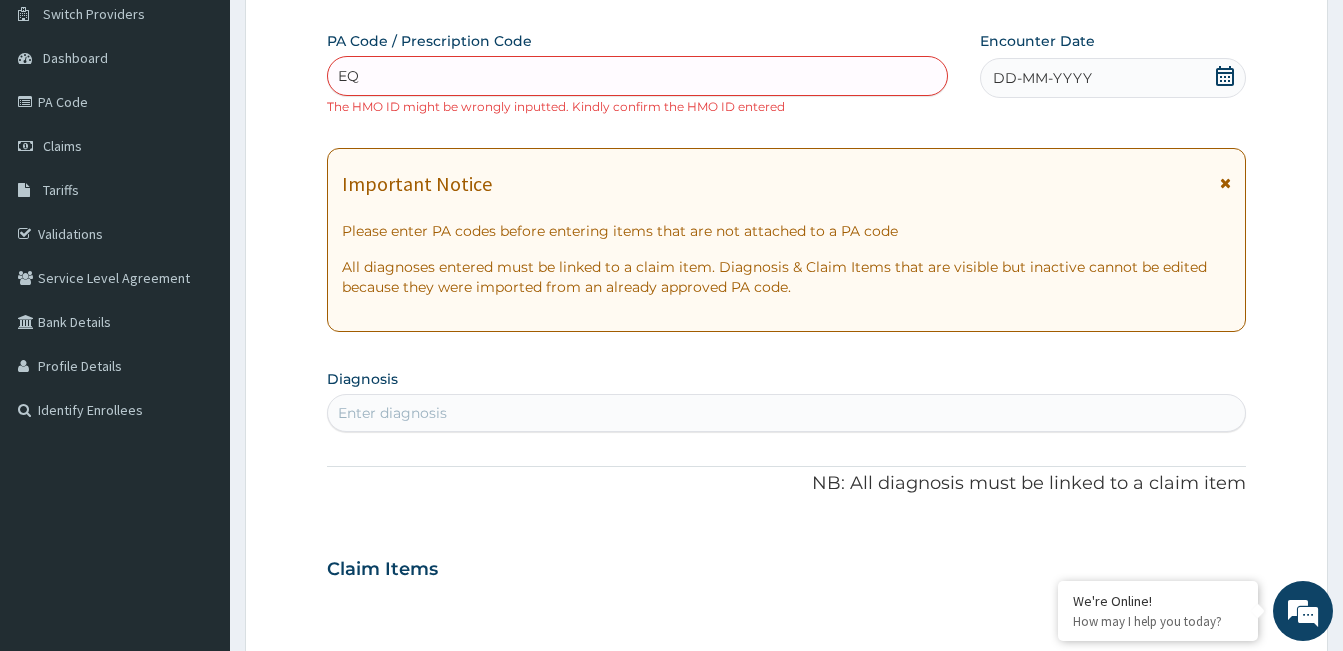 type on "E" 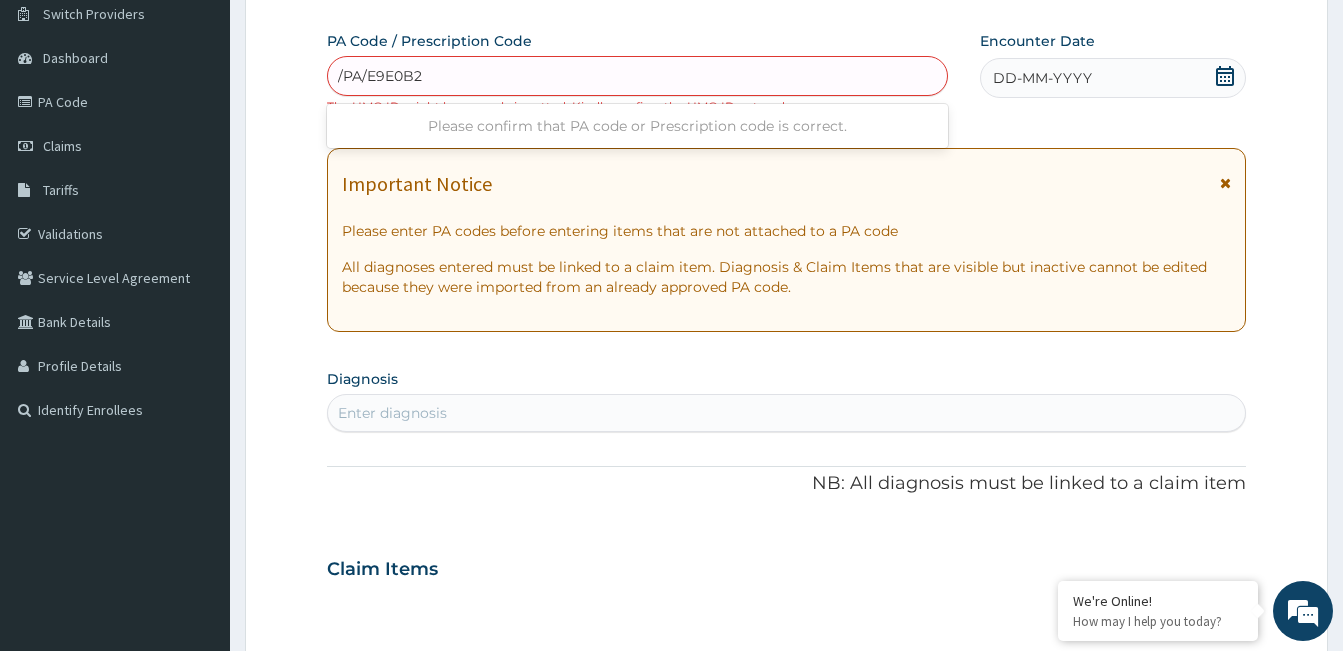 click on "Please confirm that PA code or Prescription code is correct." at bounding box center (637, 126) 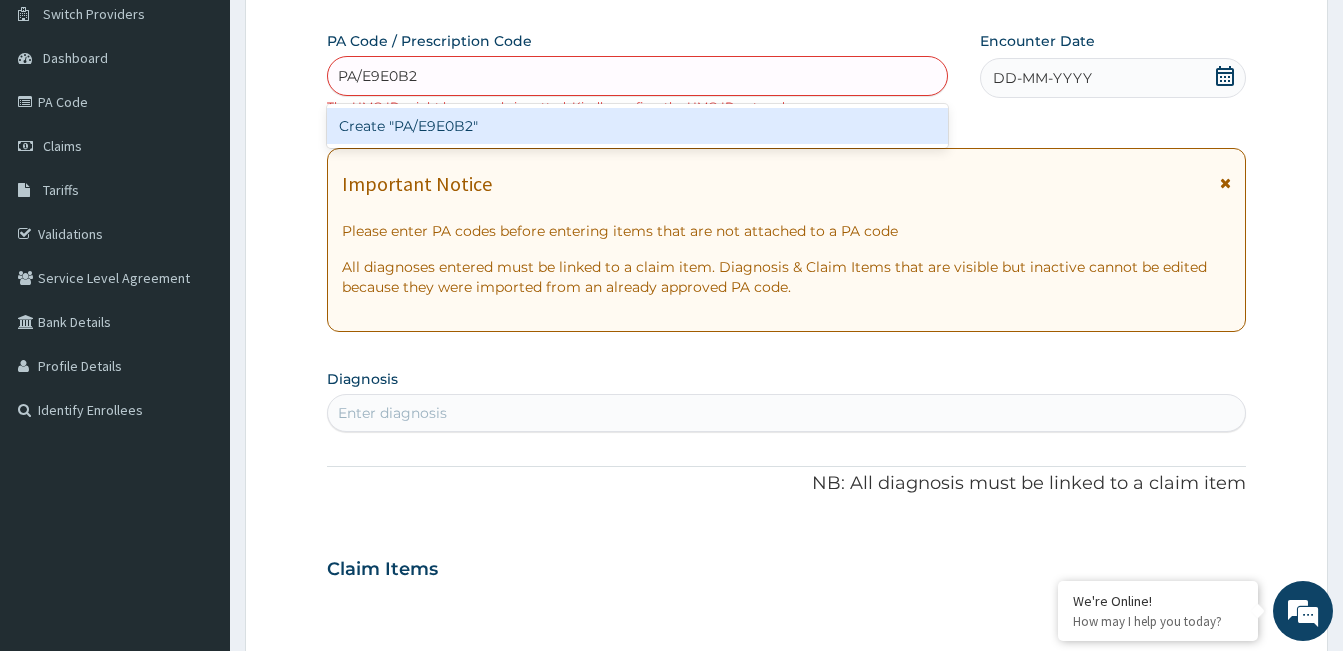 click on "PA/E9E0B2" at bounding box center [378, 76] 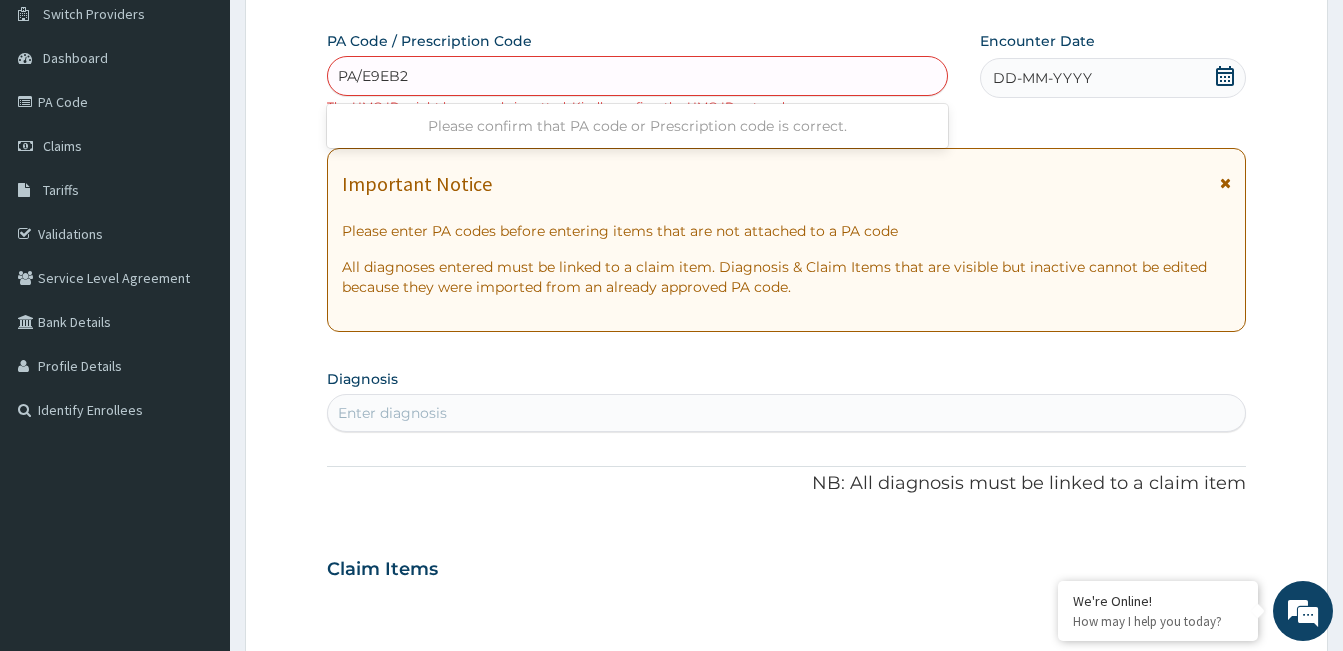 type on "PA/E9EOB2" 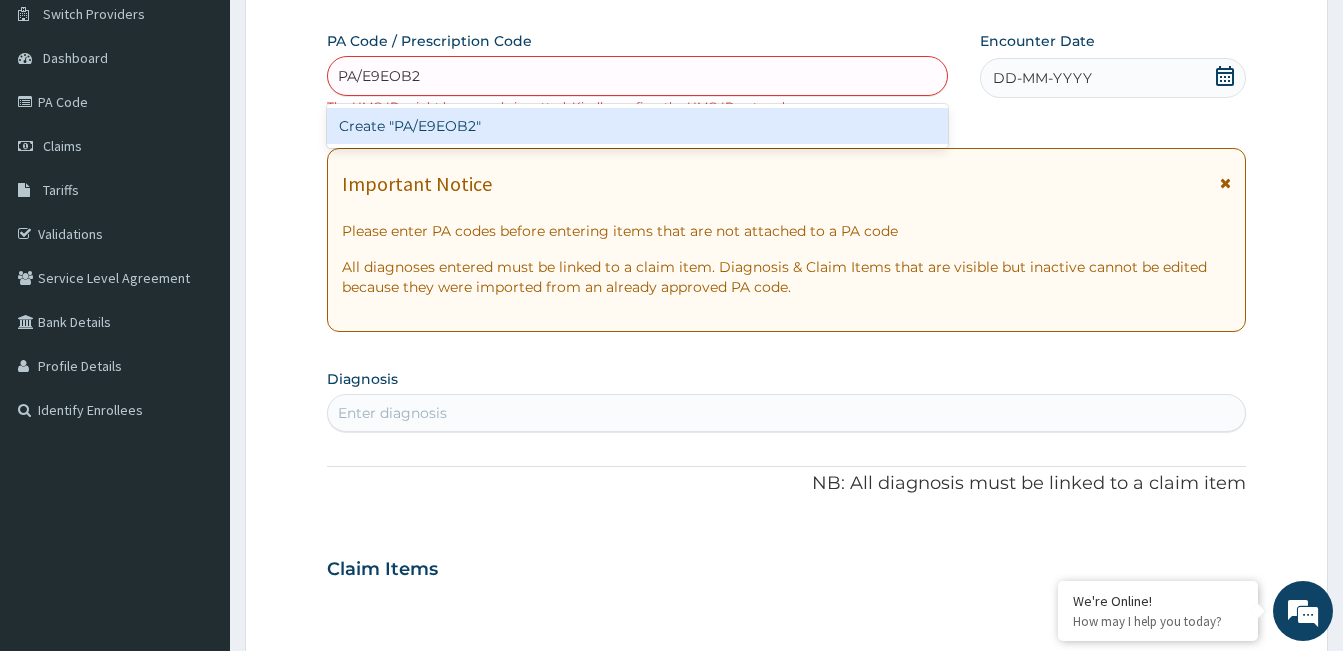 click on "Create "PA/E9EOB2"" at bounding box center (637, 126) 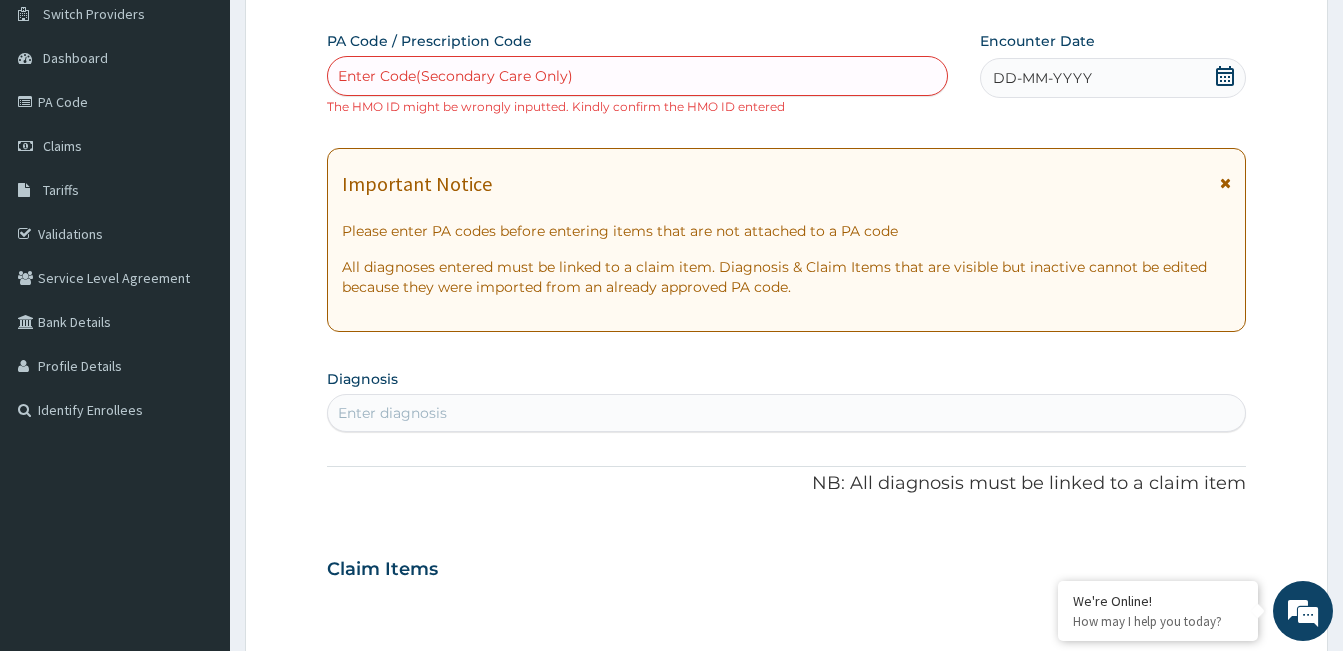 click on "Enter Code(Secondary Care Only)" at bounding box center (455, 76) 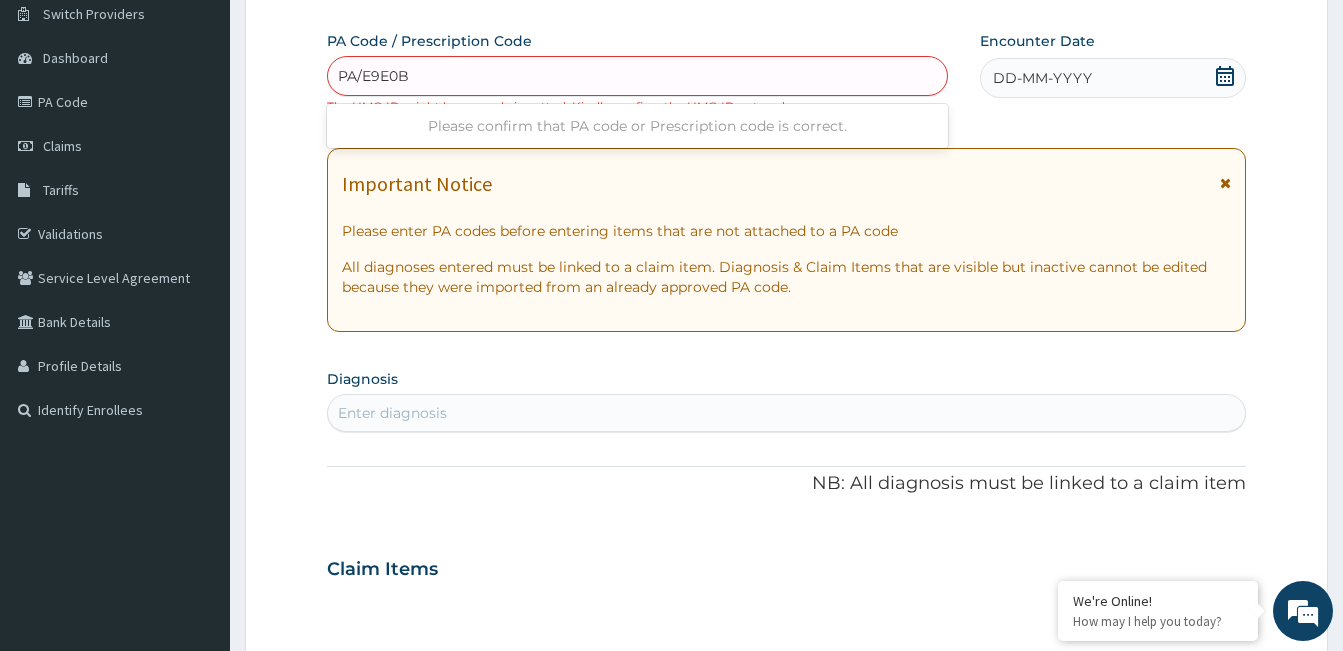 type on "PA/E9E0B2" 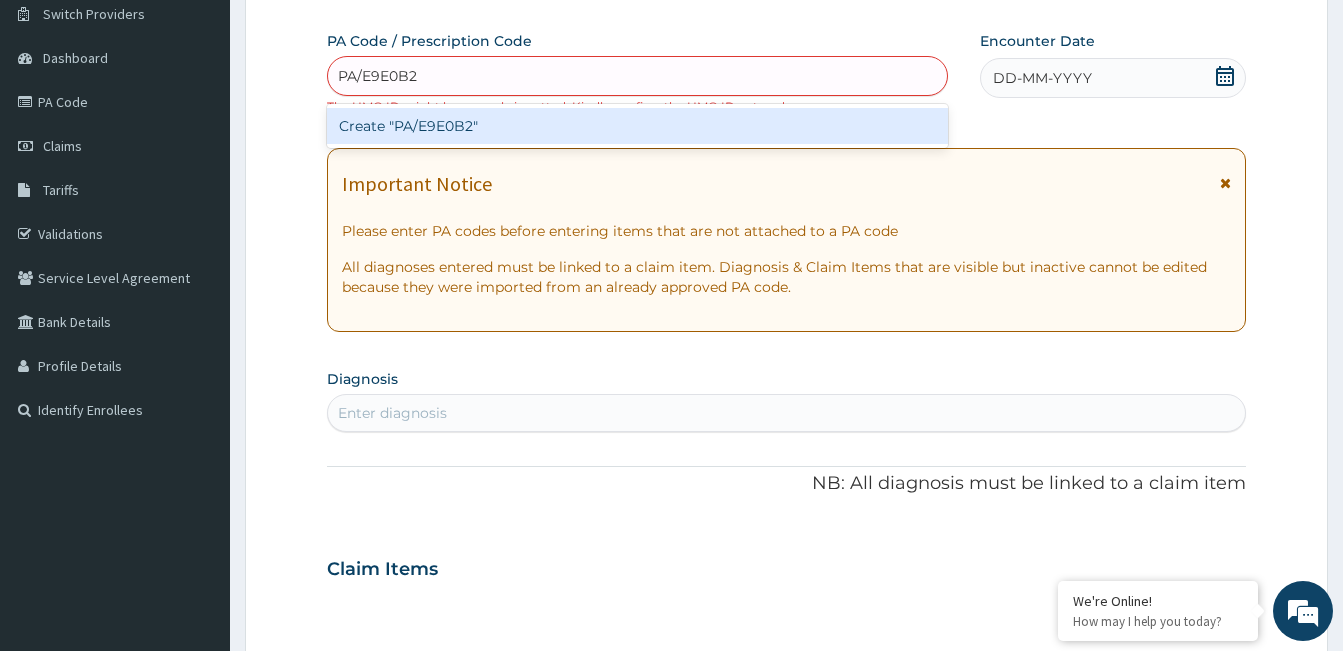 click on "Create "PA/E9E0B2"" at bounding box center (637, 126) 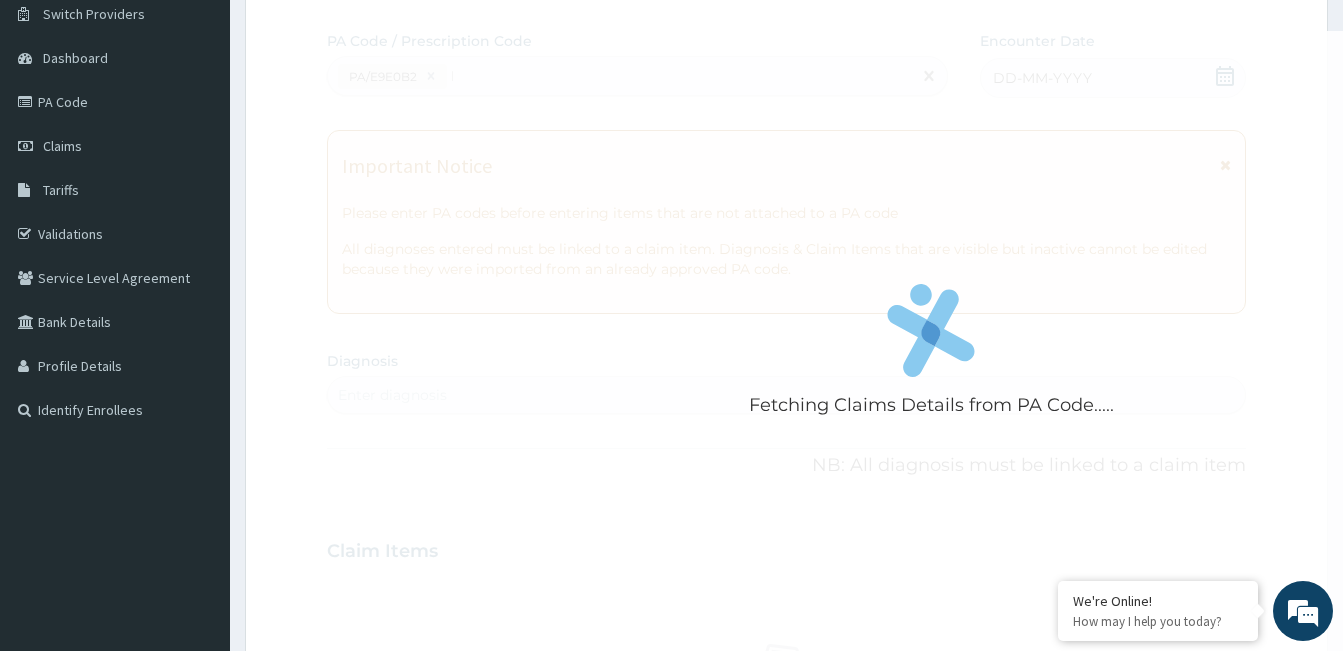 type 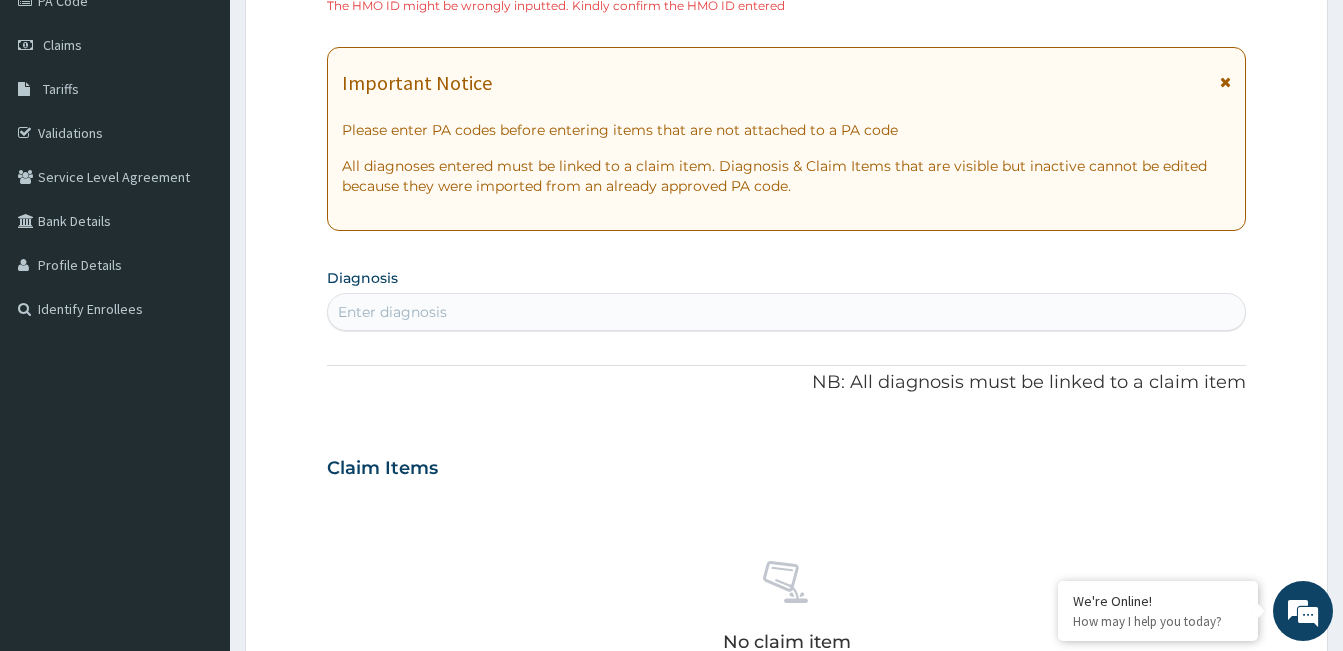 scroll, scrollTop: 0, scrollLeft: 0, axis: both 